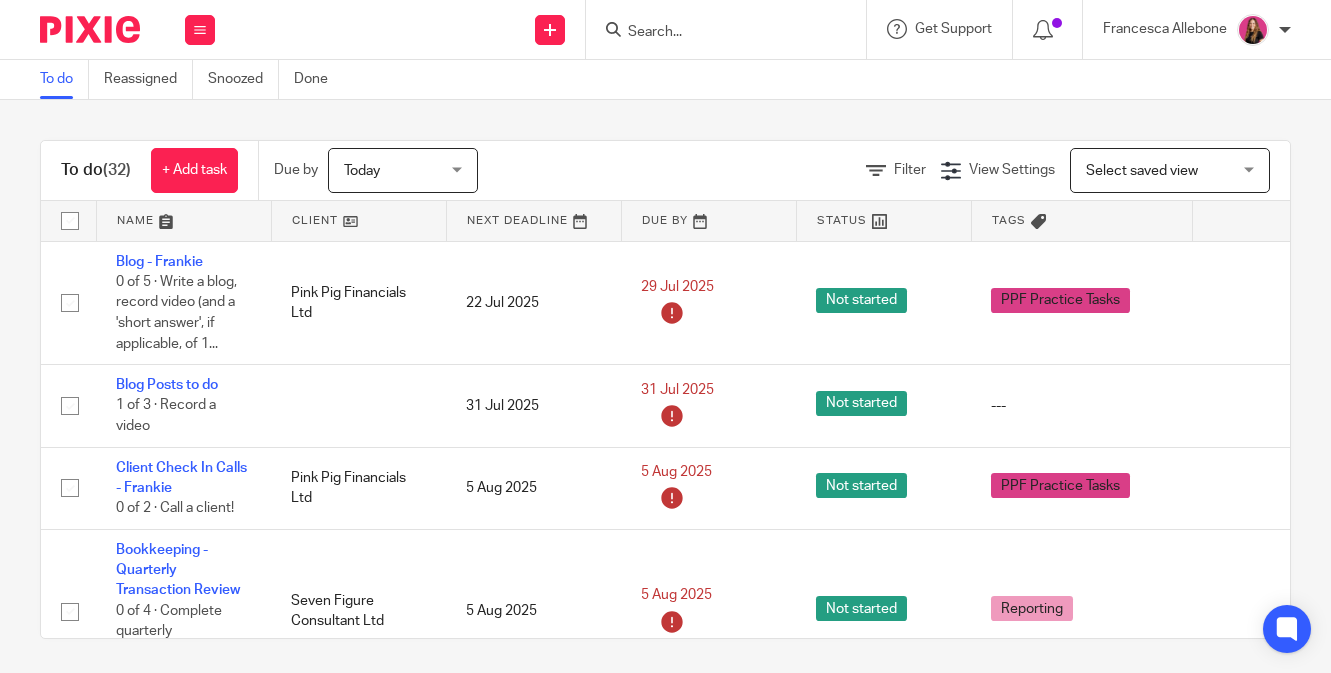 scroll, scrollTop: 0, scrollLeft: 0, axis: both 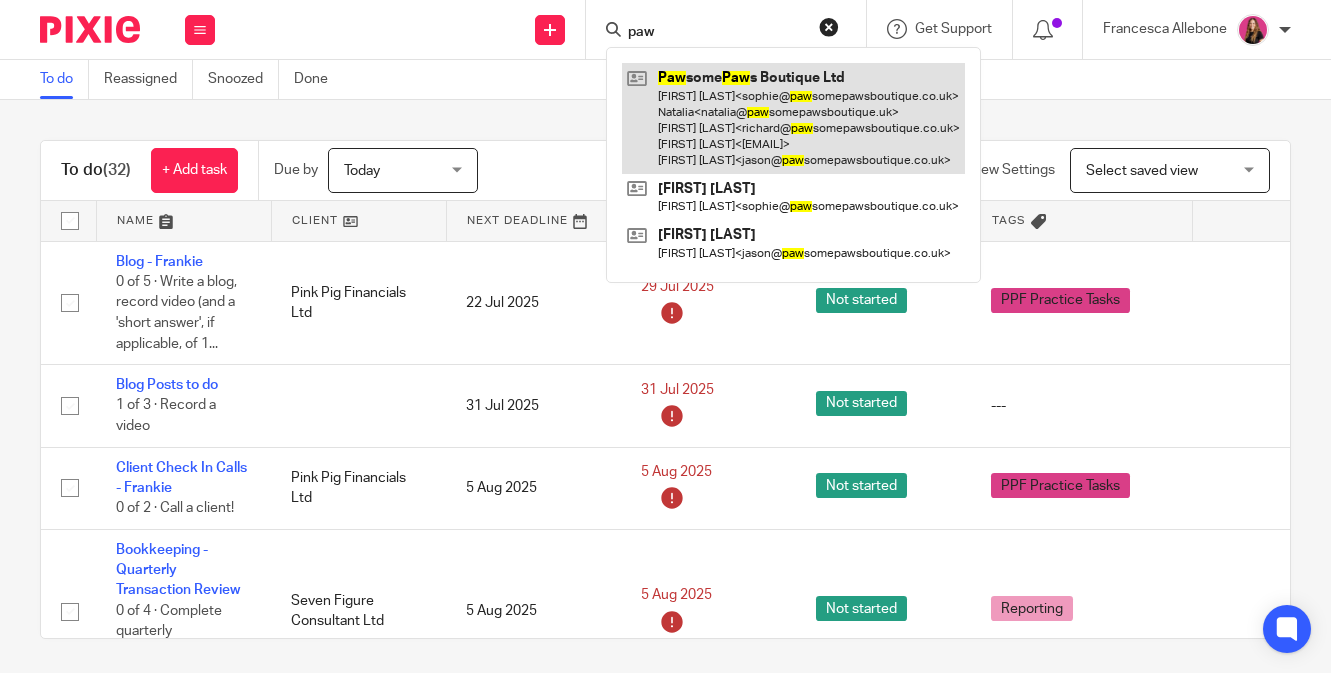 type on "paw" 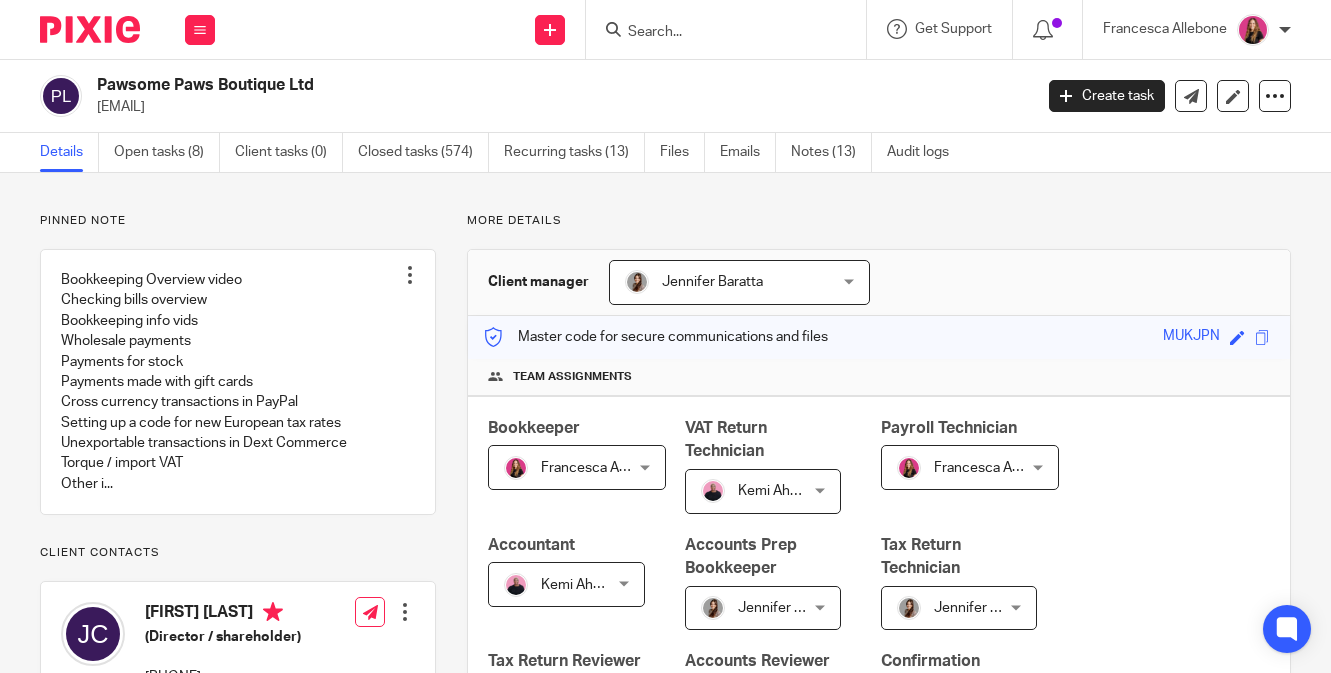 scroll, scrollTop: 0, scrollLeft: 0, axis: both 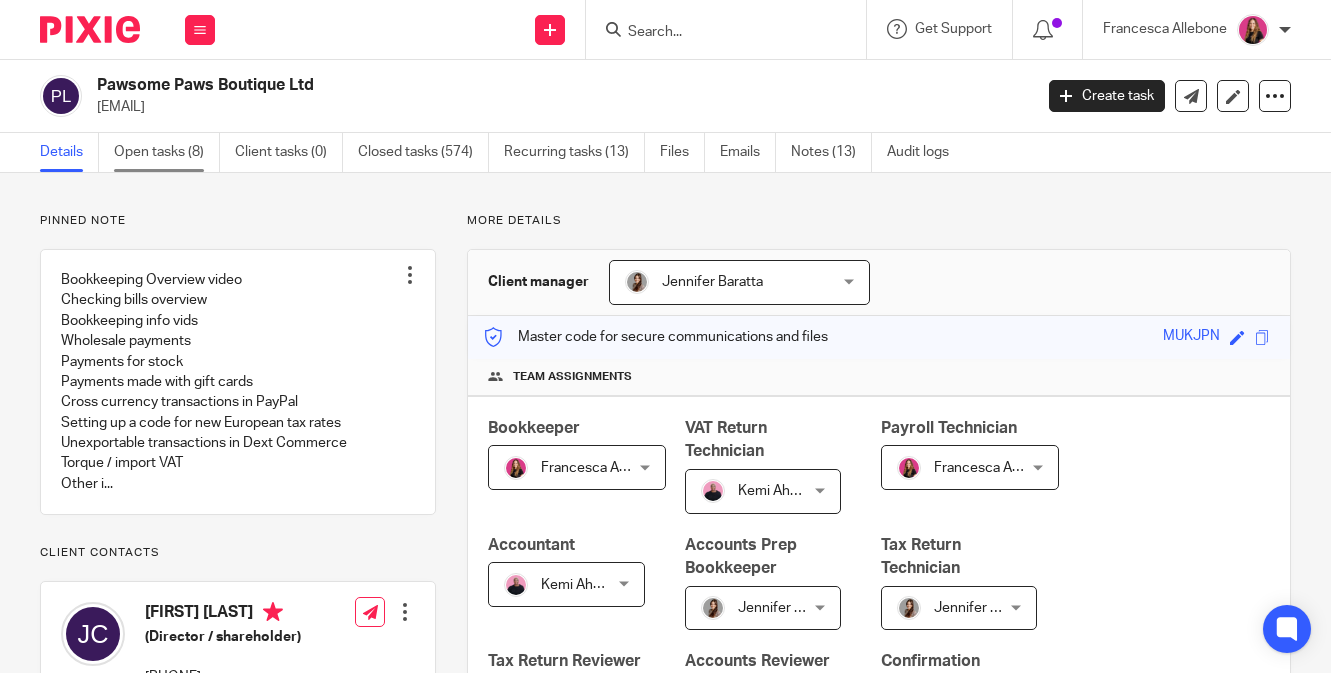 click on "Open tasks (8)" at bounding box center [167, 152] 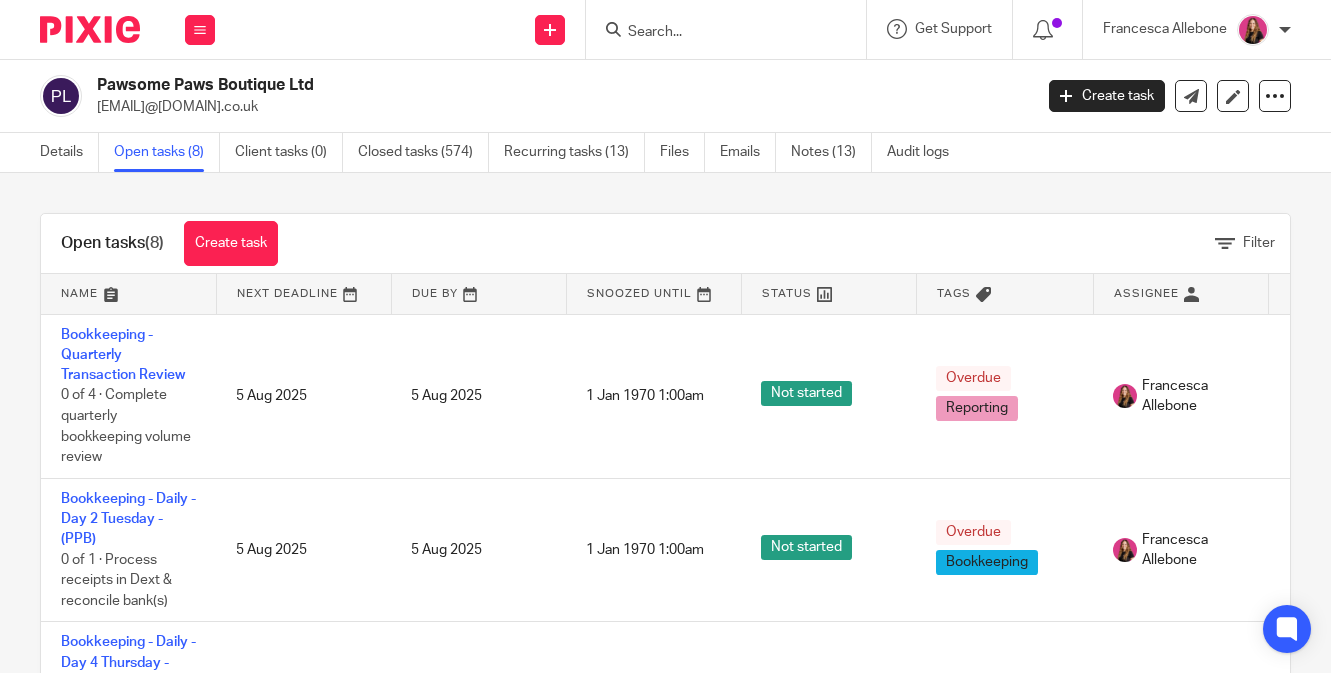 scroll, scrollTop: 0, scrollLeft: 0, axis: both 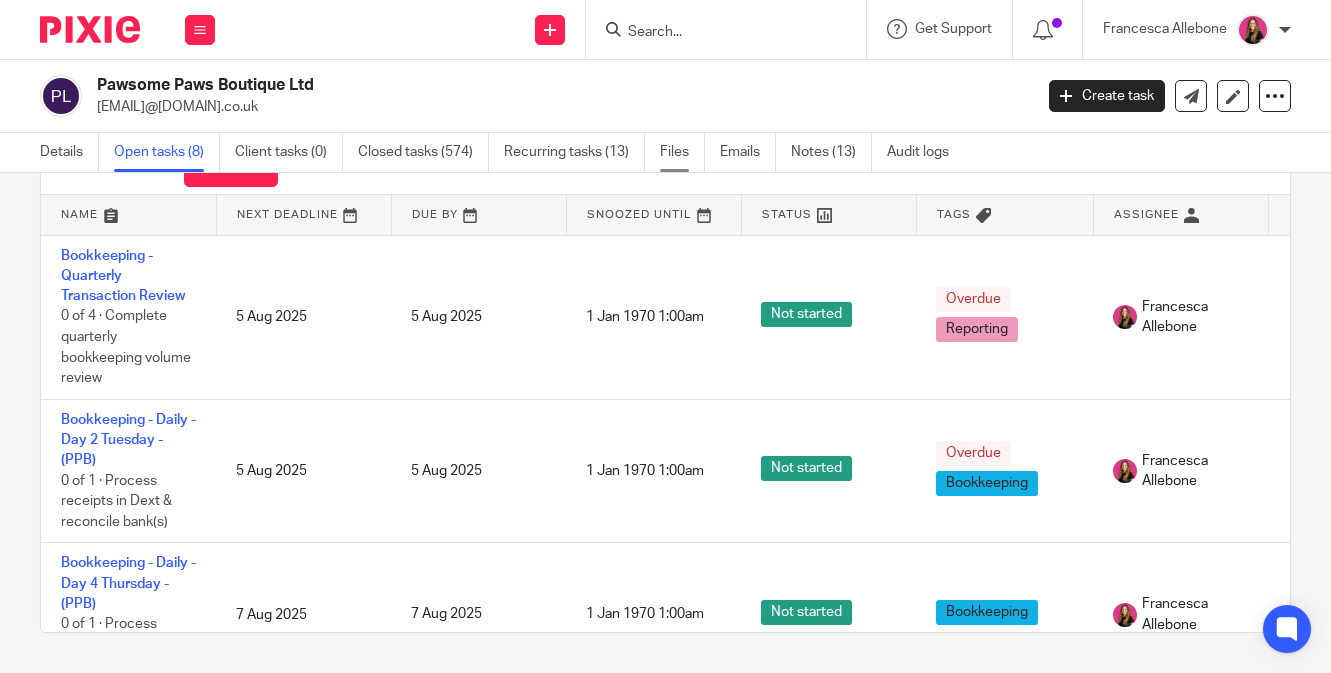 click on "Files" at bounding box center [682, 152] 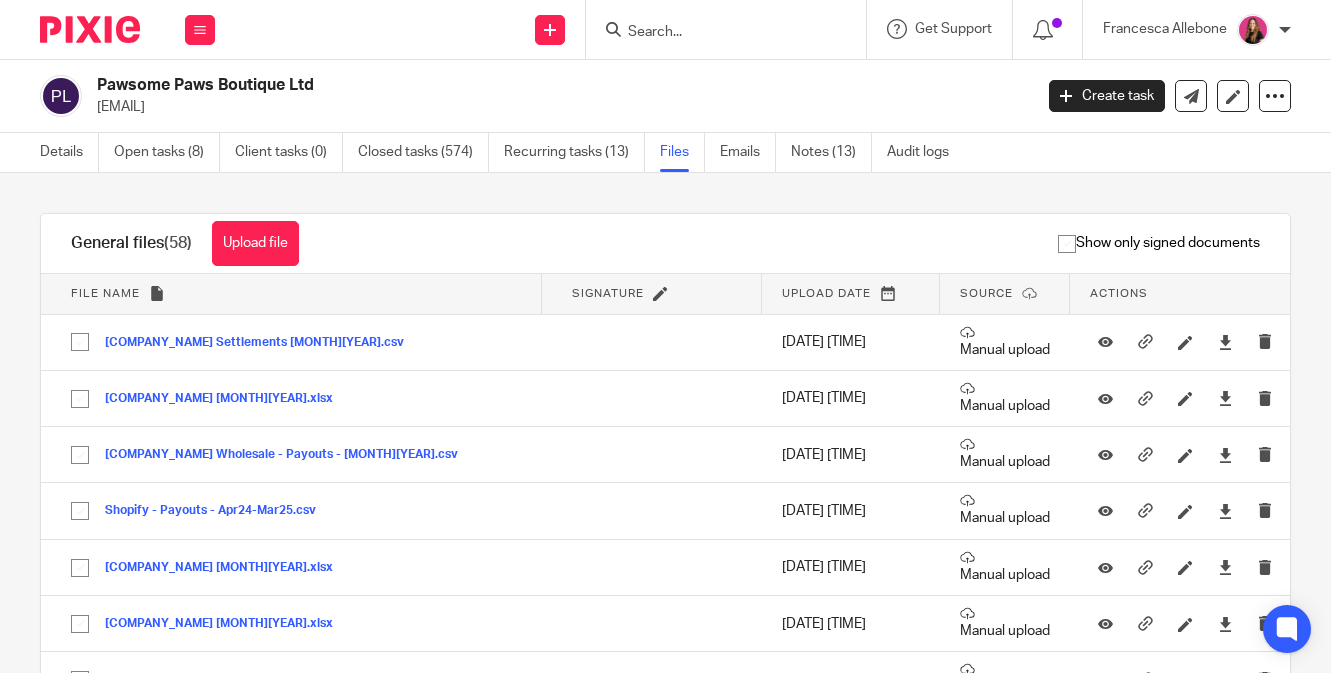 scroll, scrollTop: 0, scrollLeft: 0, axis: both 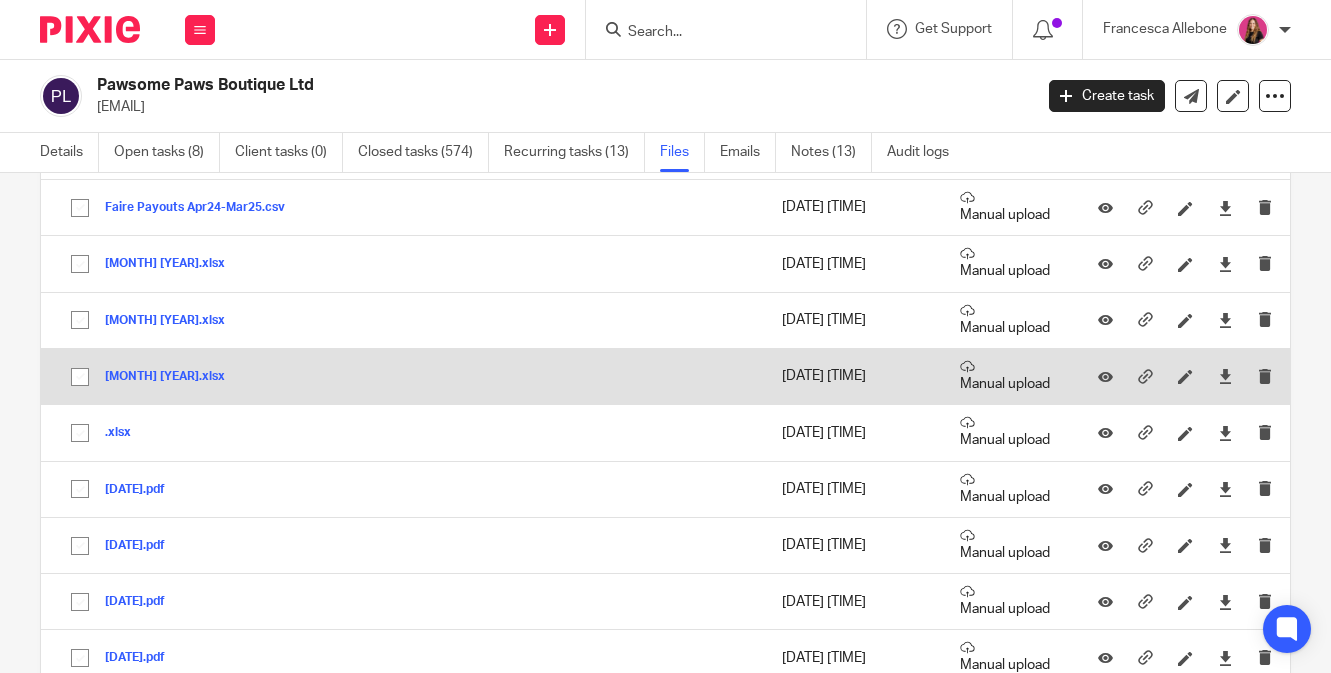 click on "[MONTH] [YEAR].xlsx
[MONTH] [YEAR]   Save" at bounding box center [291, 376] 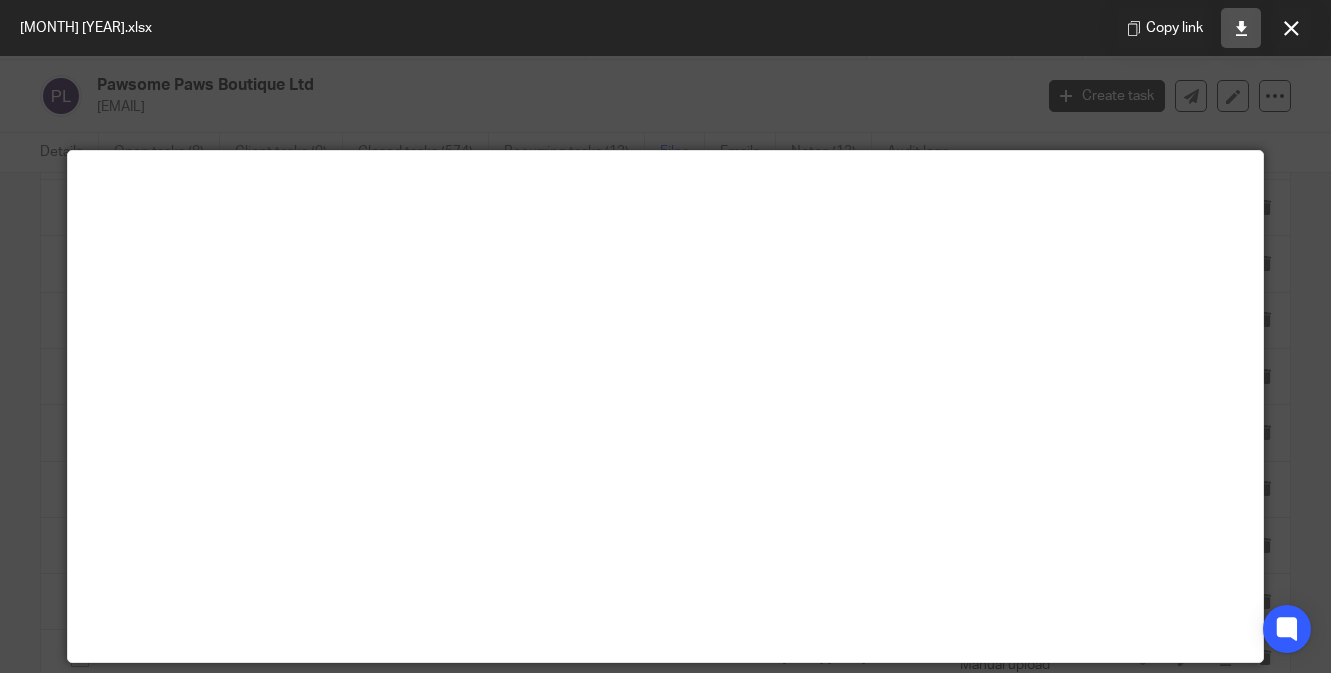 click at bounding box center (1241, 28) 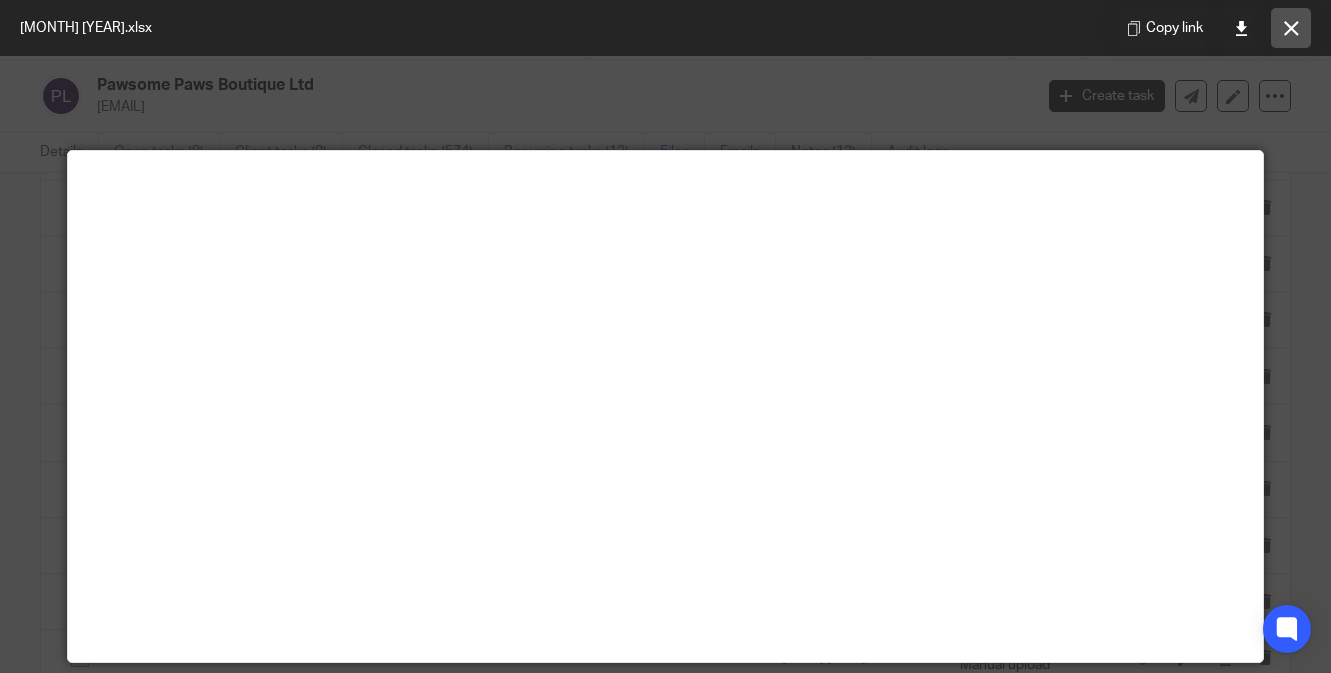 click at bounding box center (1291, 28) 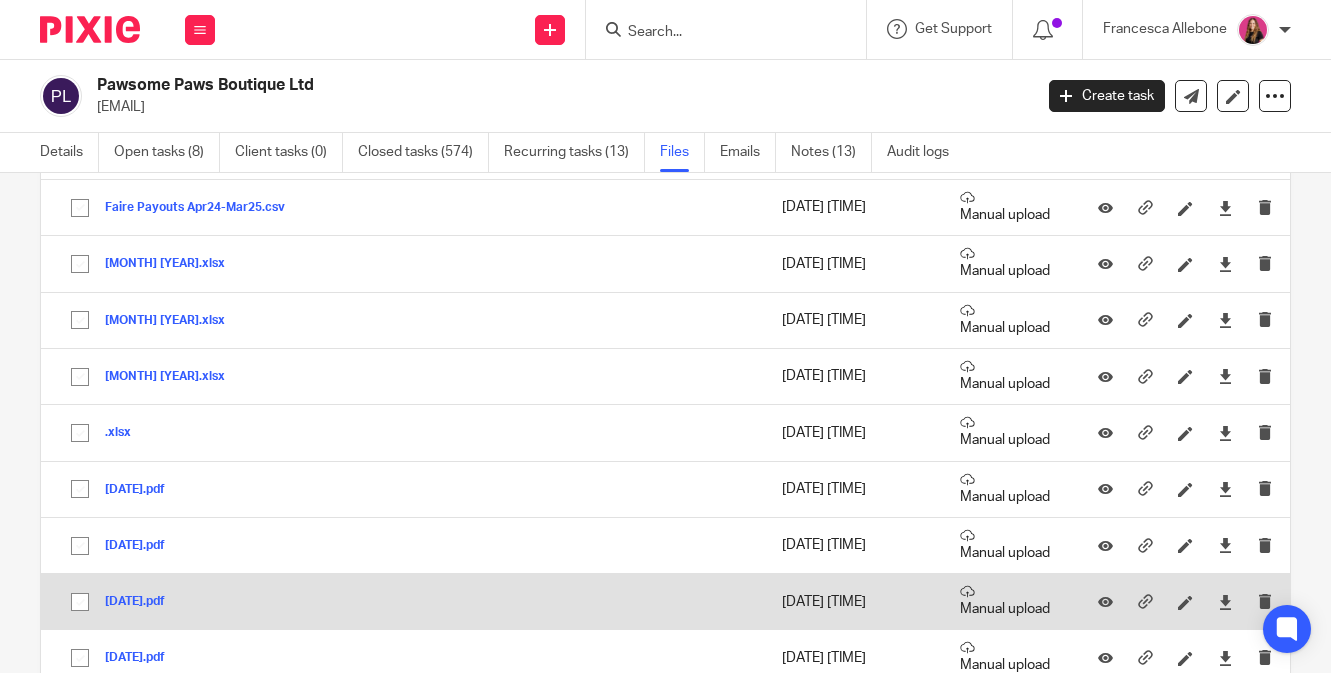 click on "[DATE].pdf" at bounding box center (142, 602) 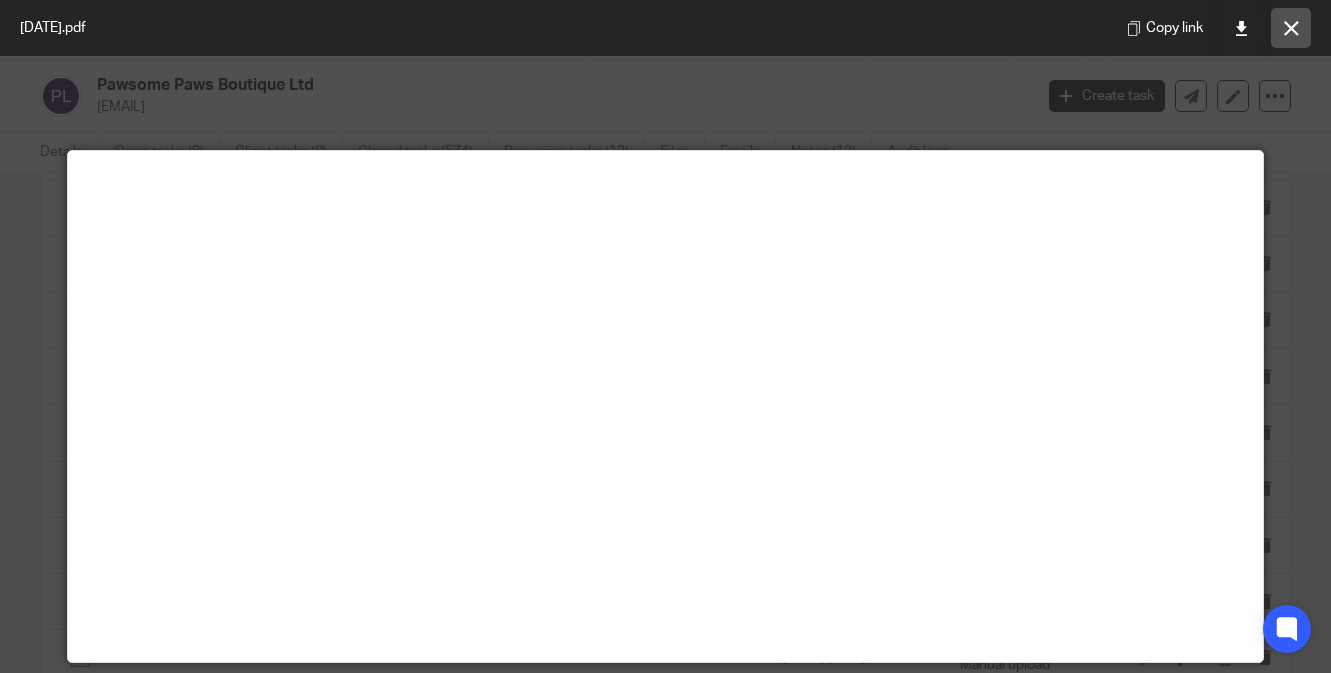 click at bounding box center (1291, 28) 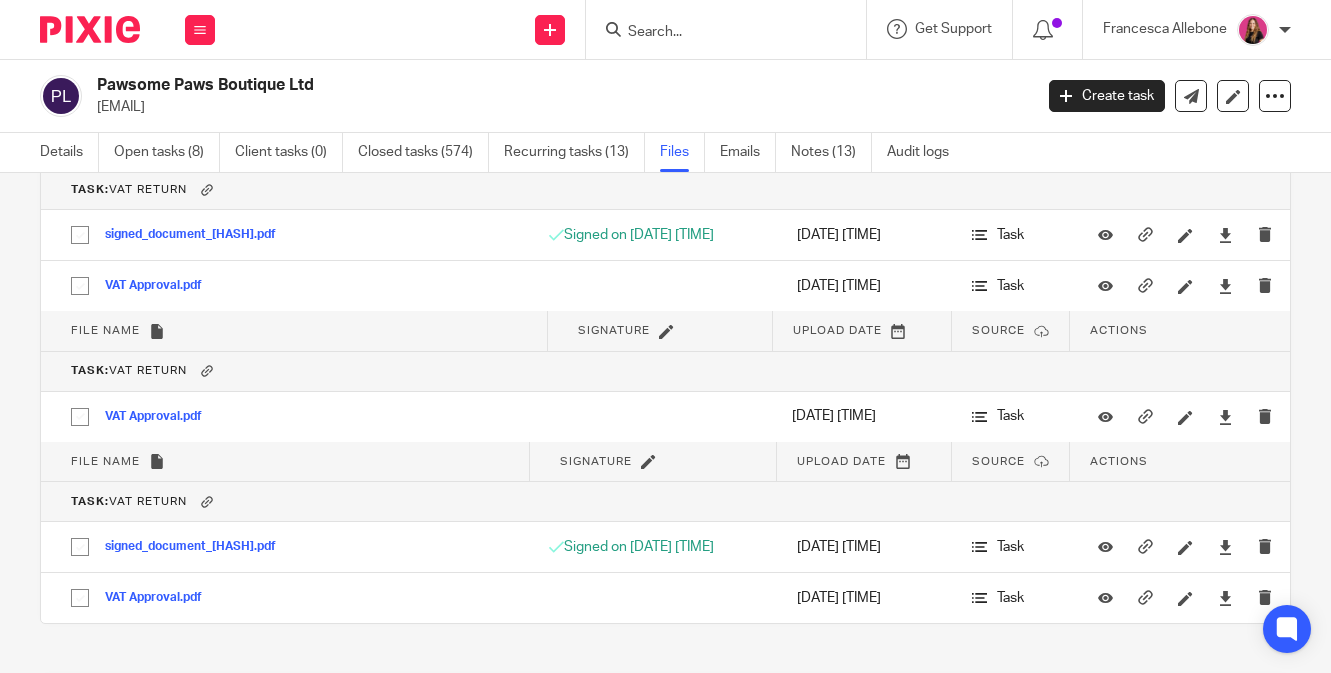scroll, scrollTop: 4859, scrollLeft: 0, axis: vertical 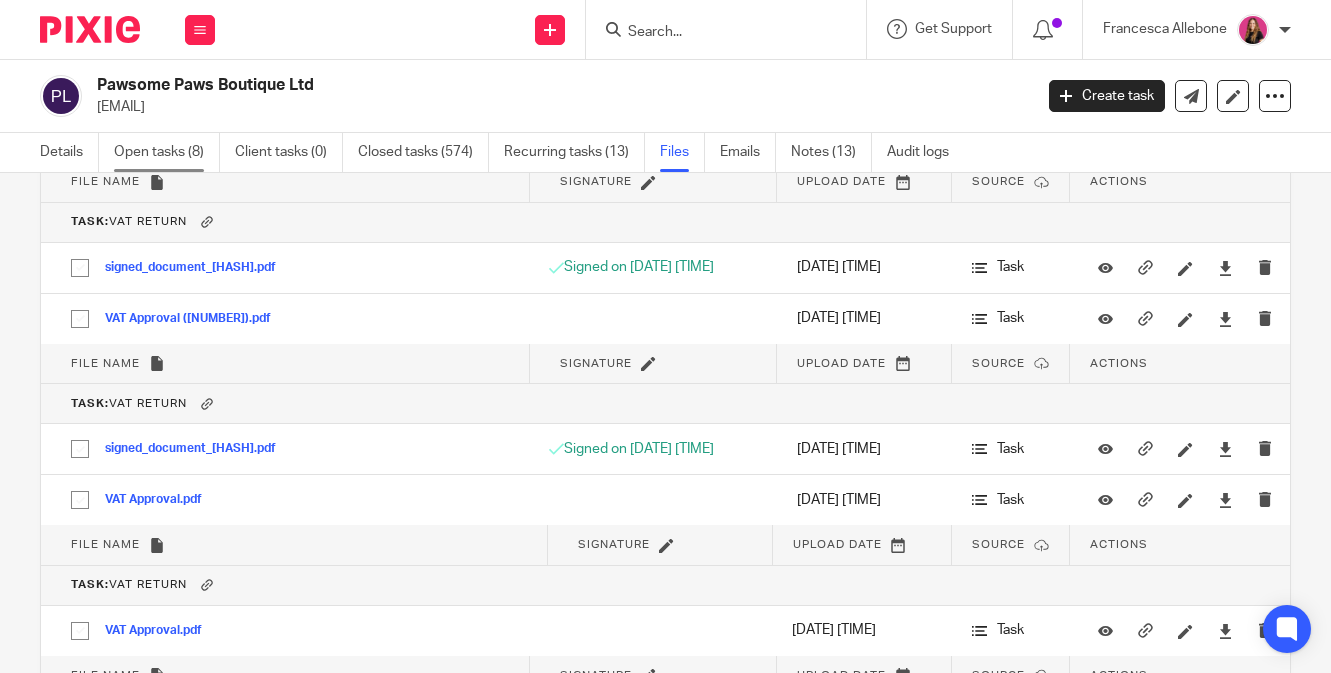 click on "Open tasks (8)" at bounding box center (167, 152) 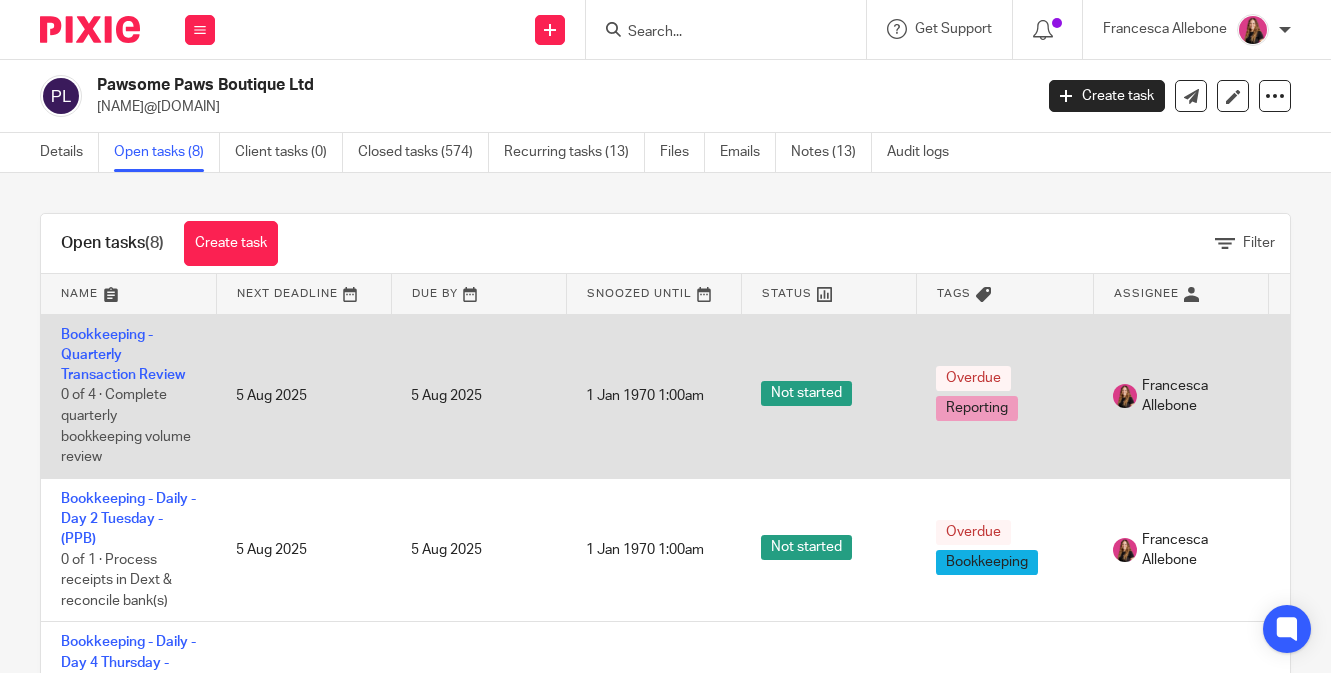 scroll, scrollTop: 0, scrollLeft: 0, axis: both 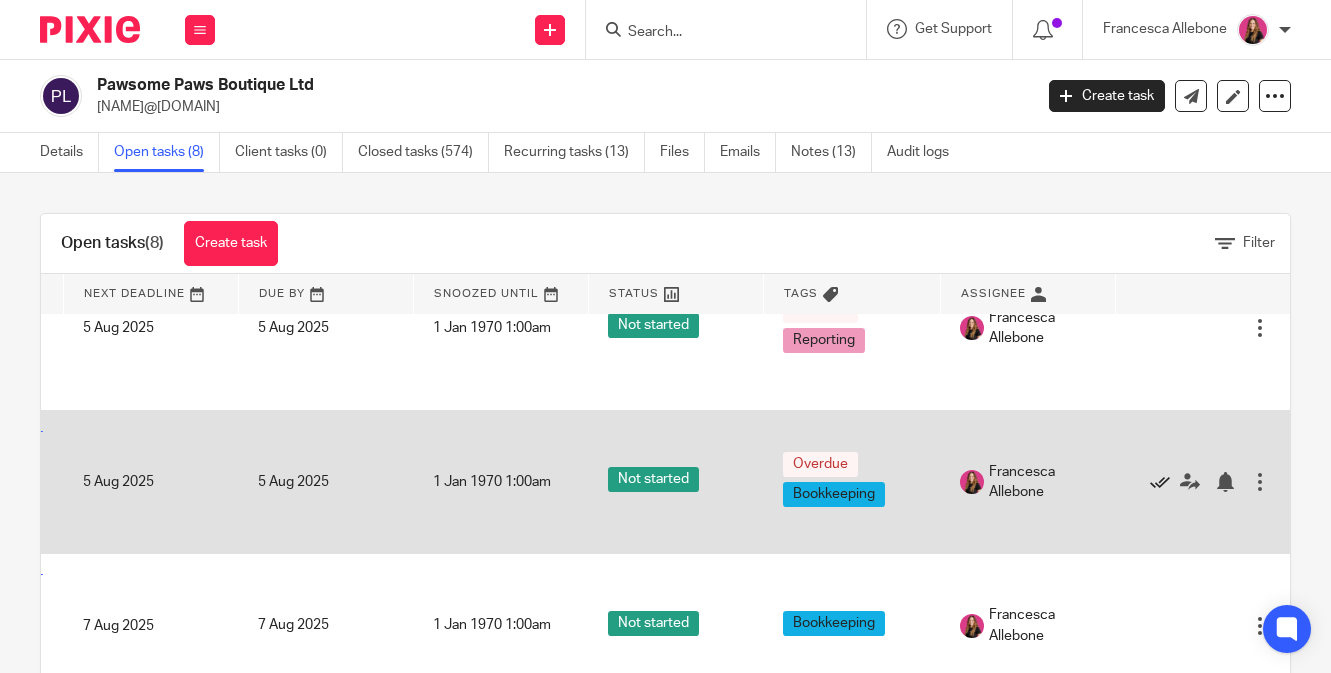 click at bounding box center [1160, 482] 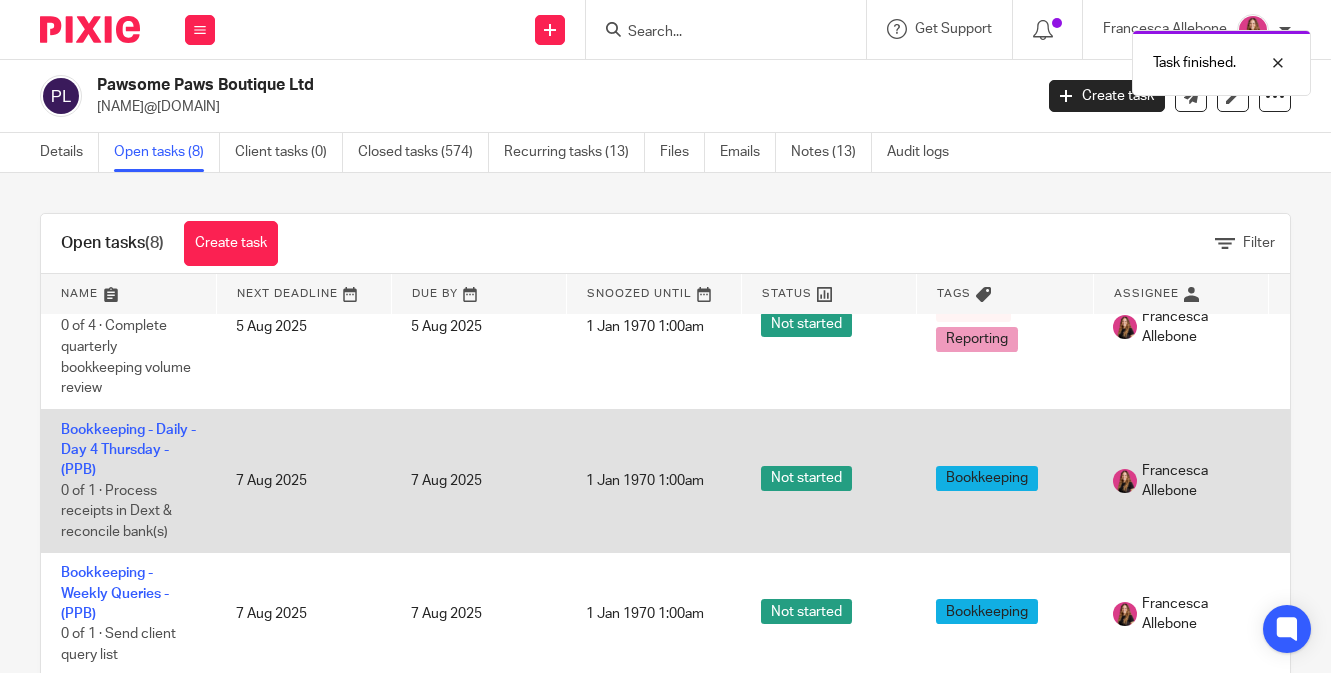scroll, scrollTop: 69, scrollLeft: 153, axis: both 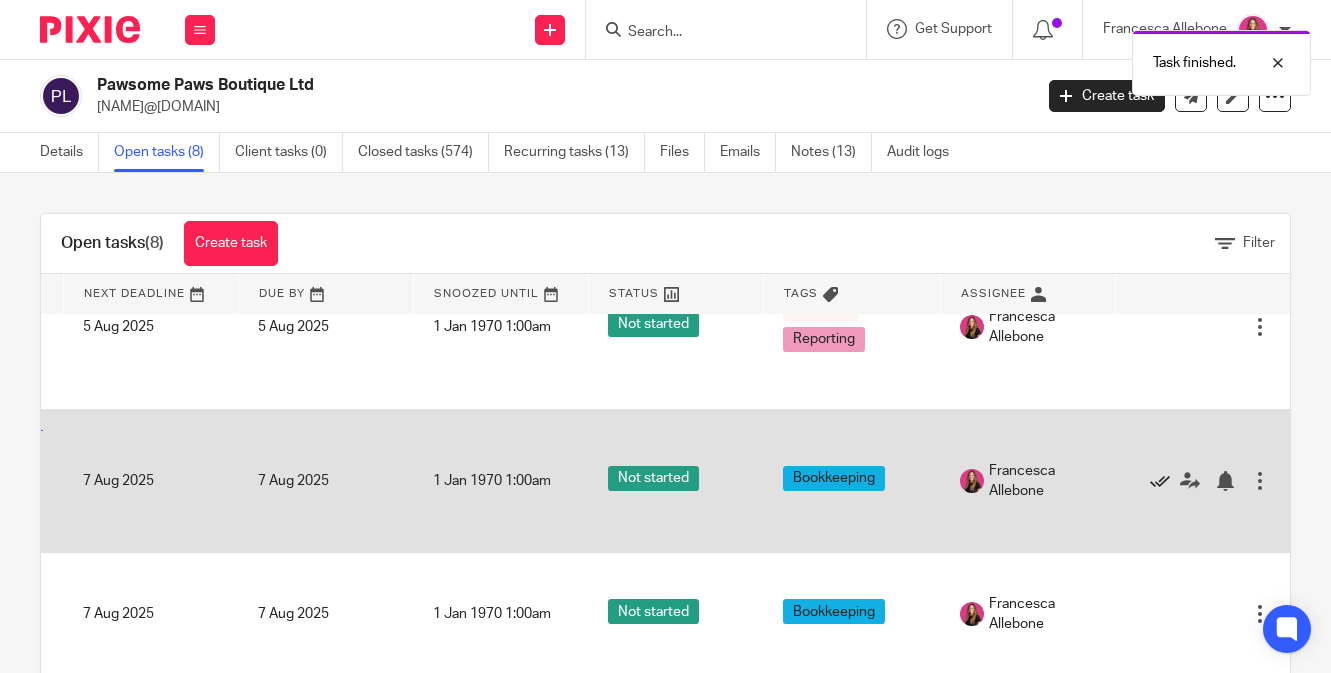 click at bounding box center [1160, 481] 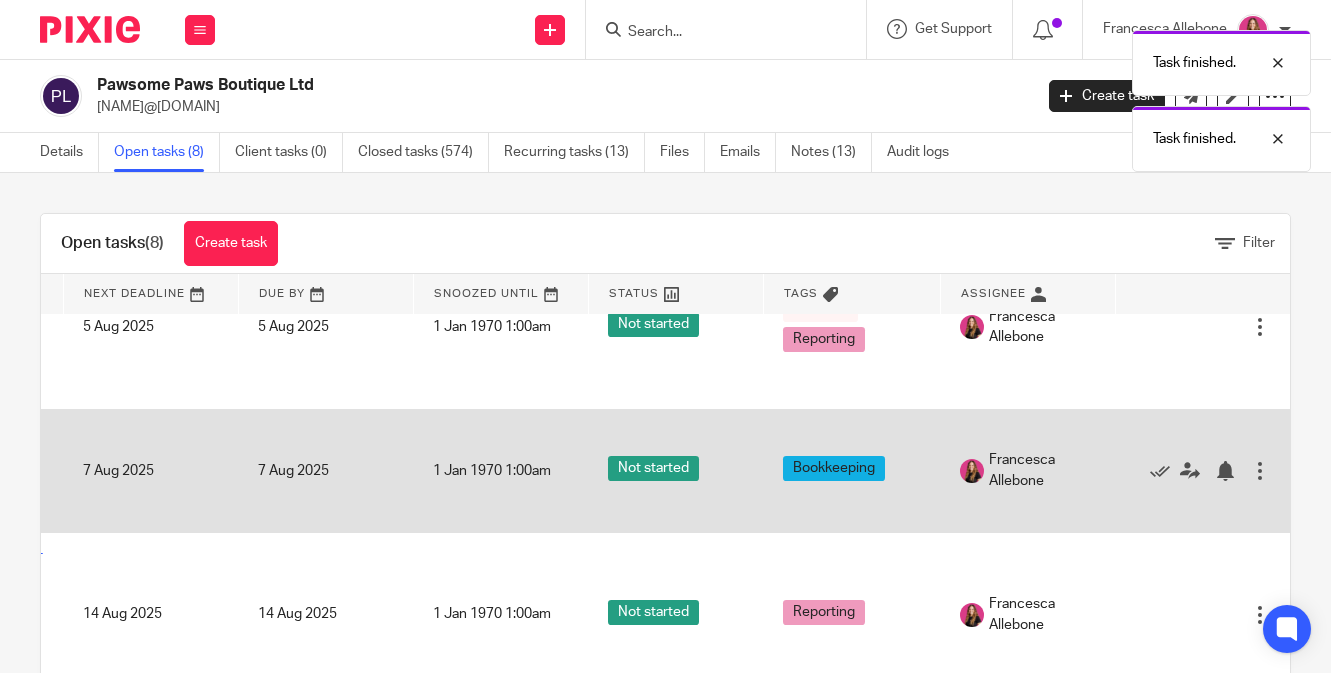 scroll, scrollTop: 69, scrollLeft: 0, axis: vertical 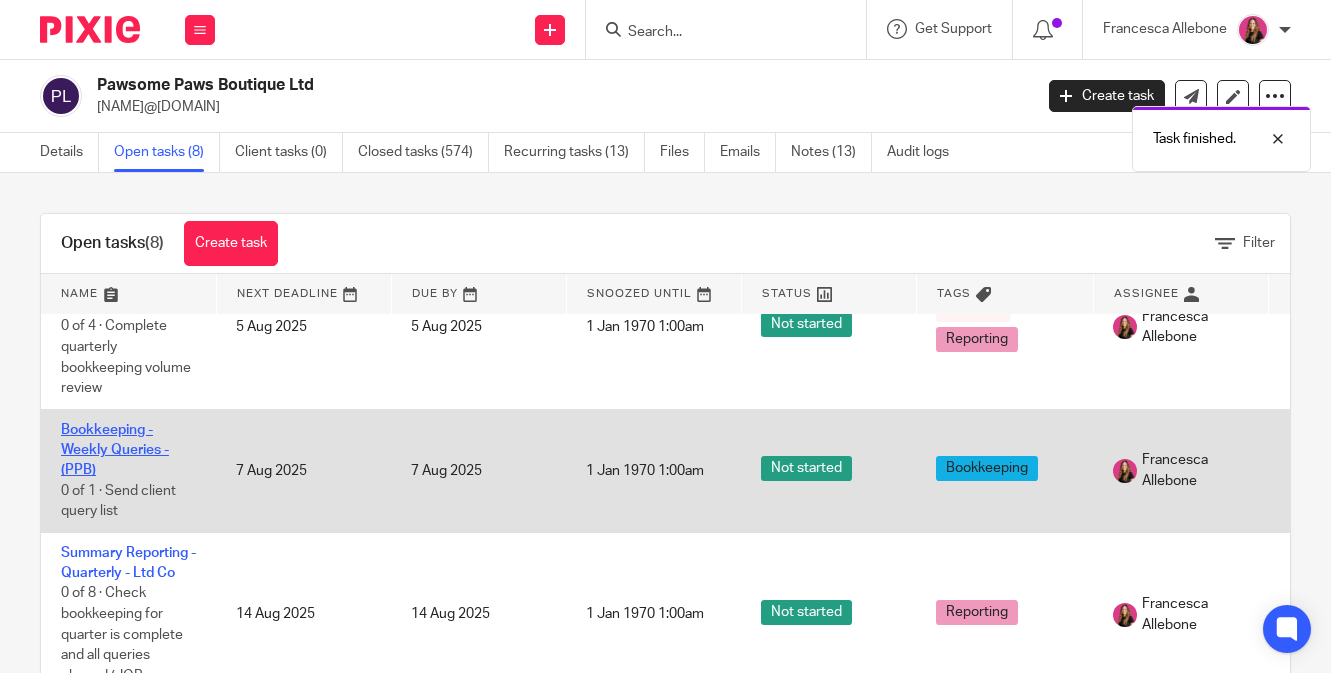 click on "Bookkeeping - Weekly Queries - (PPB)" at bounding box center [115, 450] 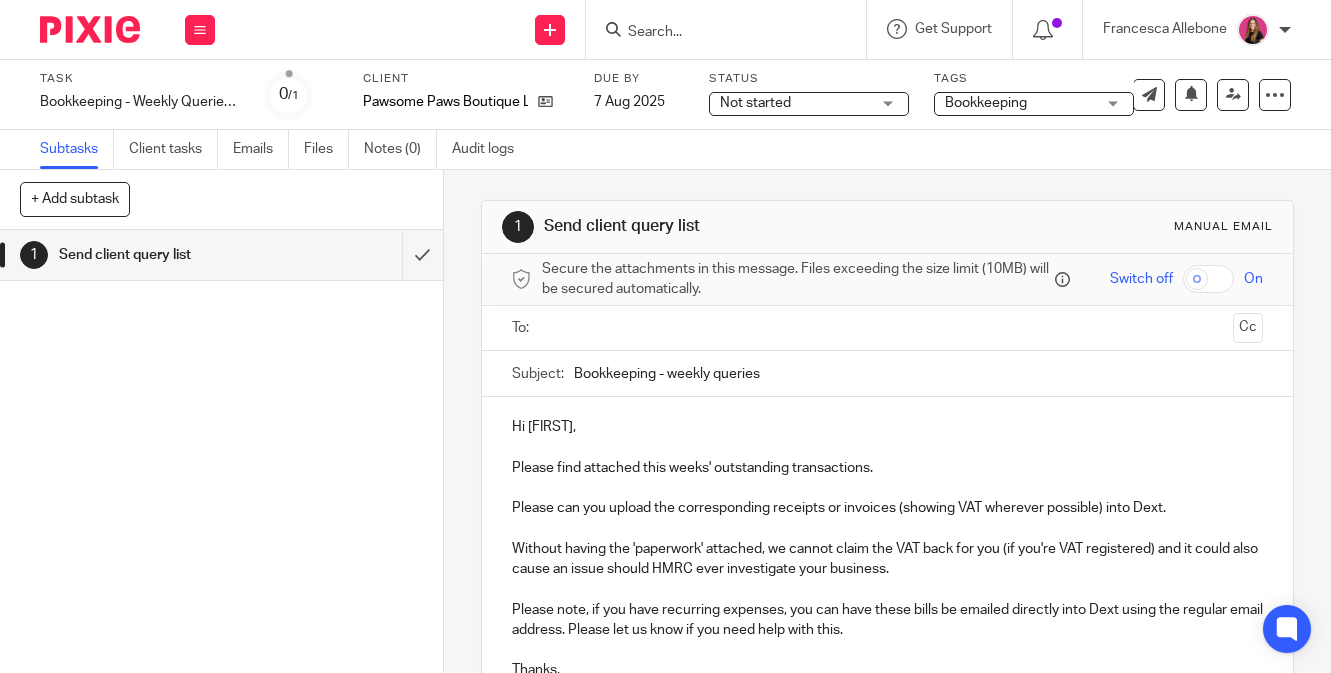 scroll, scrollTop: 0, scrollLeft: 0, axis: both 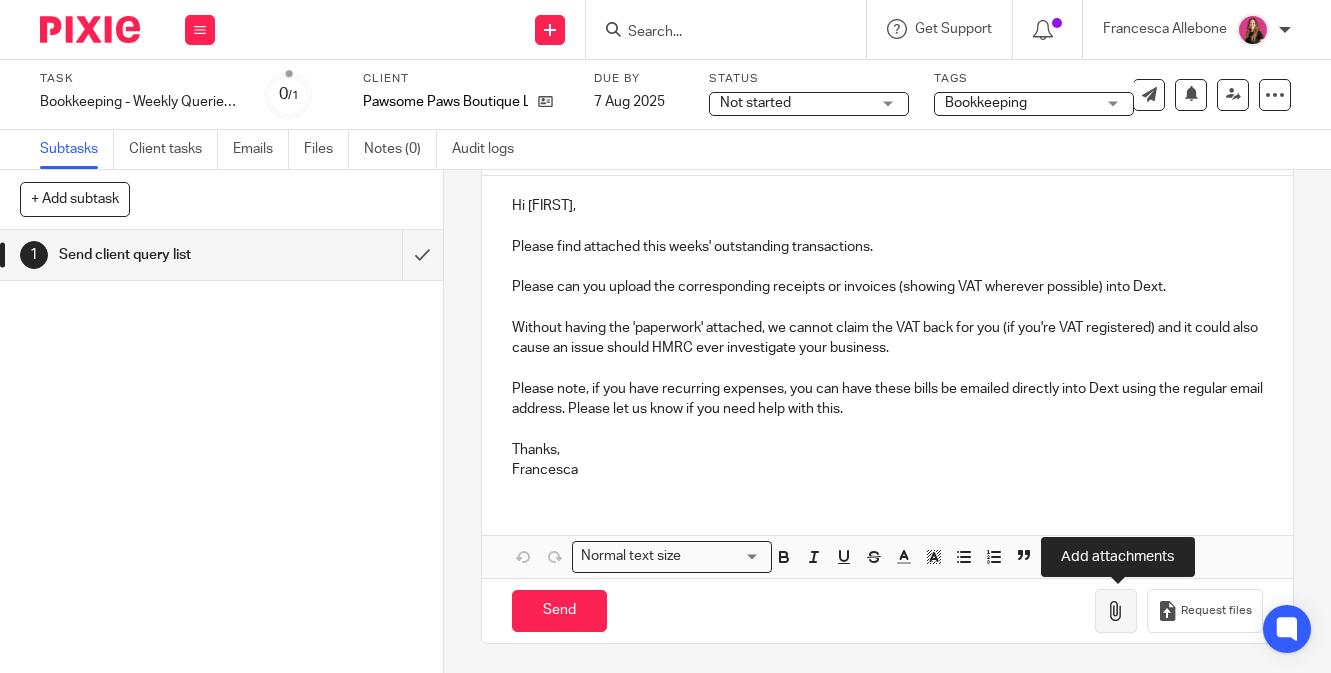 click at bounding box center [1116, 611] 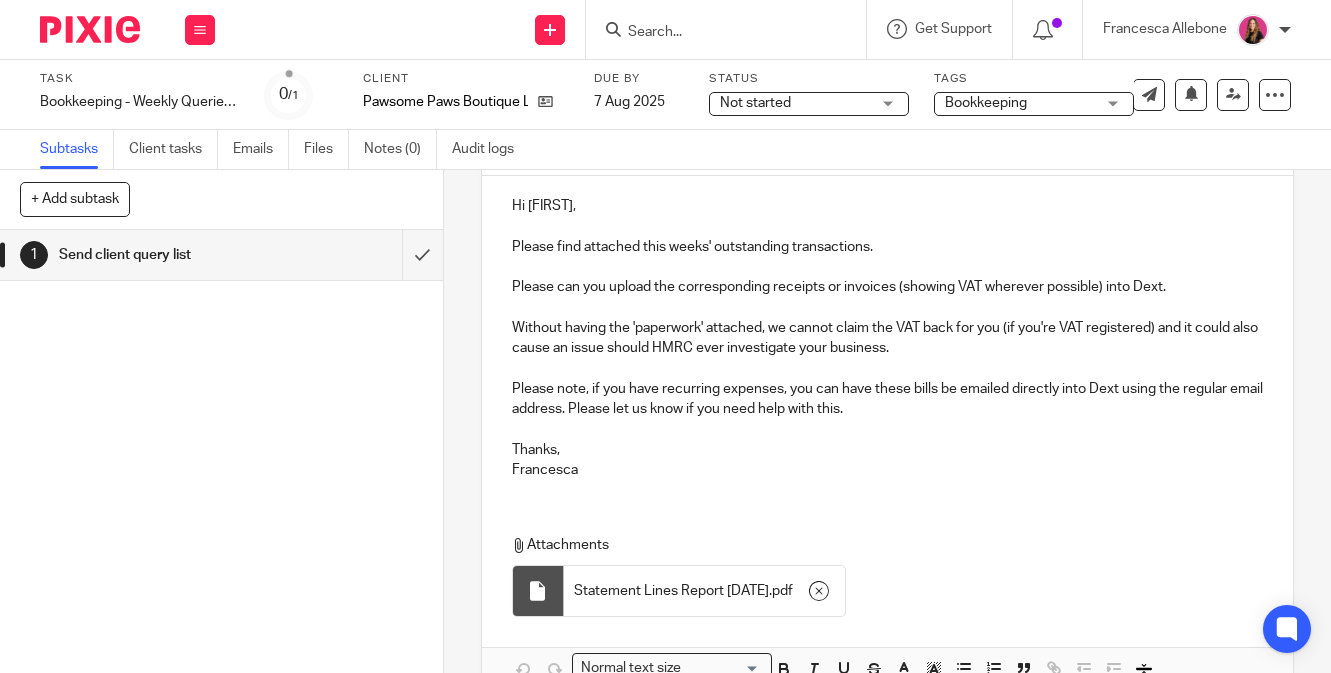 scroll, scrollTop: 338, scrollLeft: 0, axis: vertical 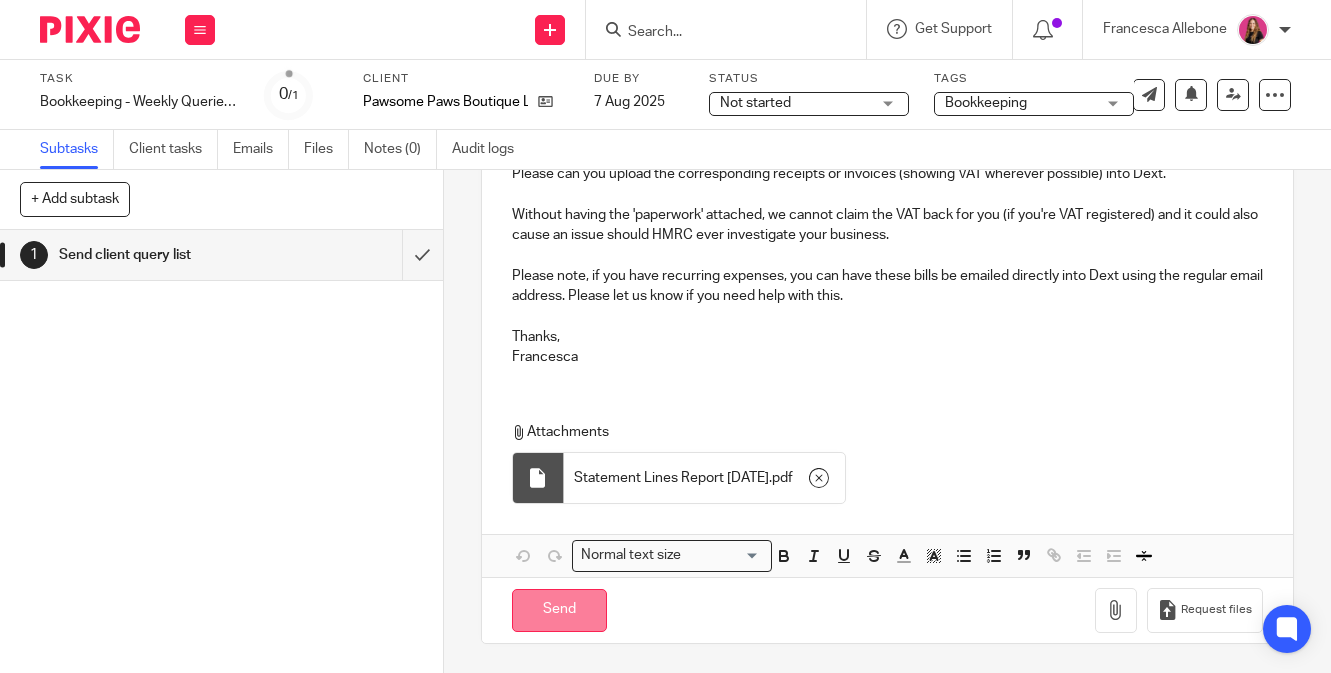click on "Send" at bounding box center (559, 610) 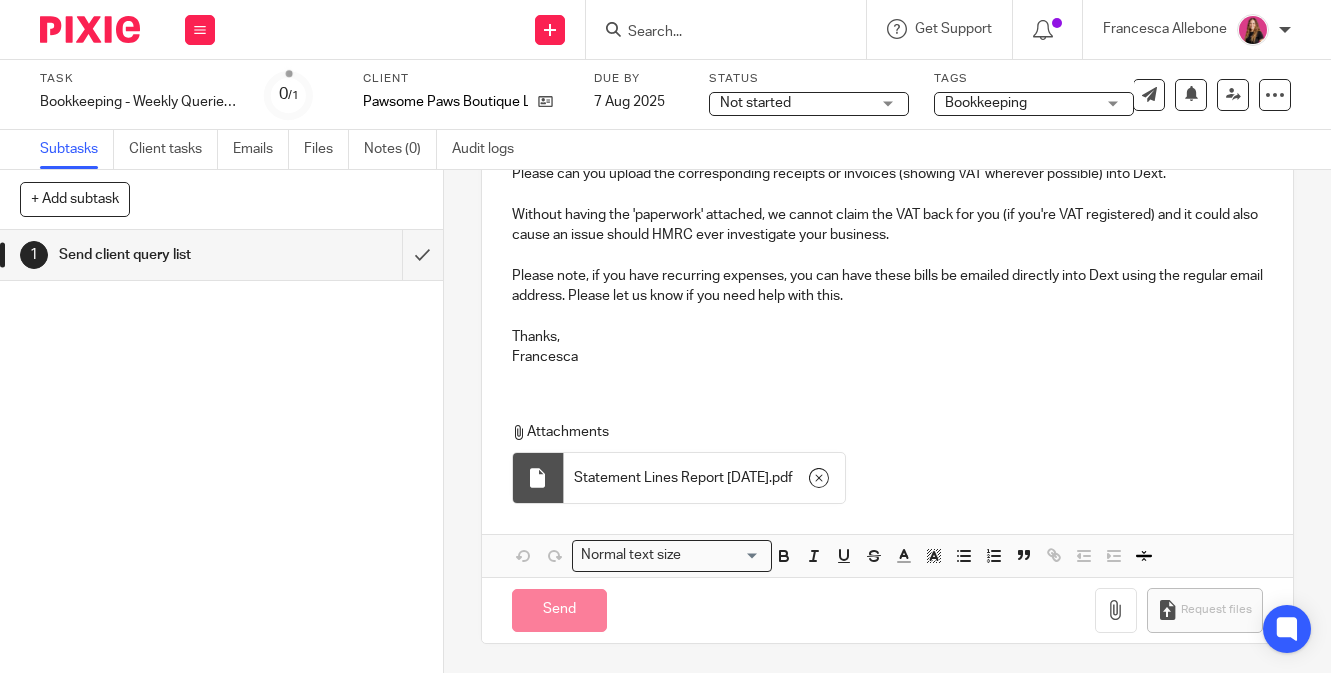 type on "Sent" 